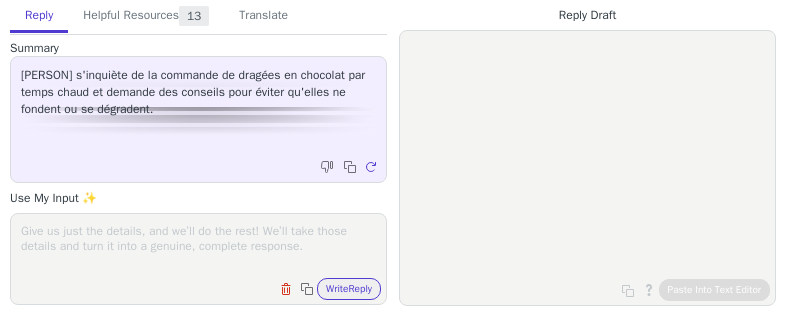 scroll, scrollTop: 0, scrollLeft: 0, axis: both 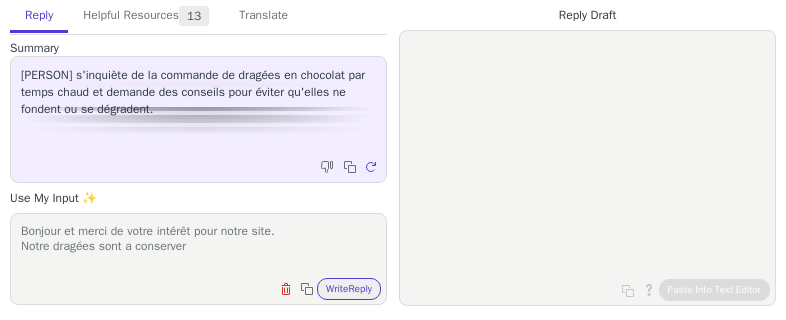 click on "Bonjour et merci de votre intérêt pour notre site.
Notre dragées sont a conserver" at bounding box center [198, 246] 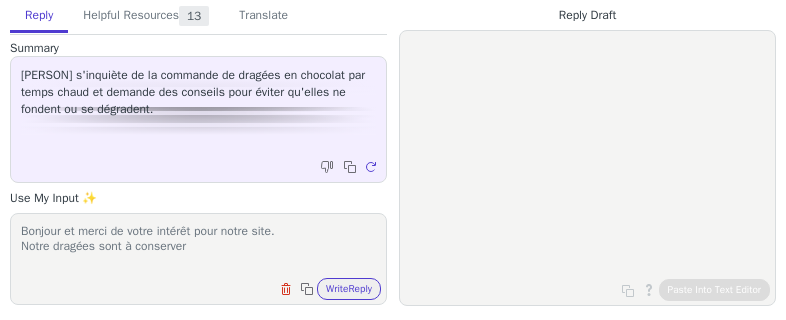 click on "Bonjour et merci de votre intérêt pour notre site.
Notre dragées sont à conserver" at bounding box center (198, 246) 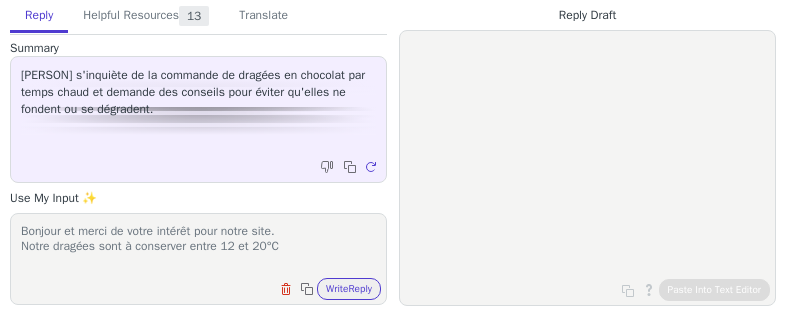 click on "Bonjour et merci de votre intérêt pour notre site.
Notre dragées sont à conserver entre 12 et 20°C" at bounding box center [198, 246] 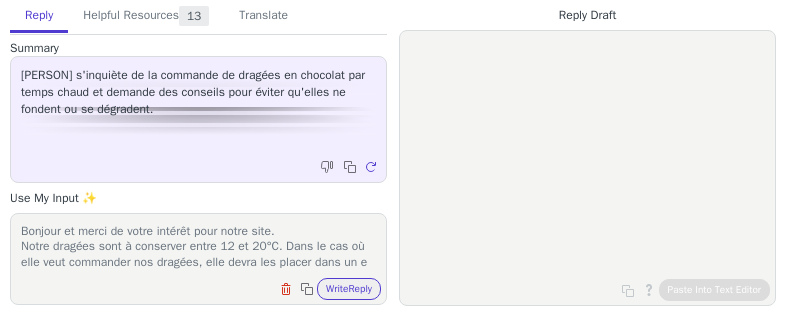 scroll, scrollTop: 16, scrollLeft: 0, axis: vertical 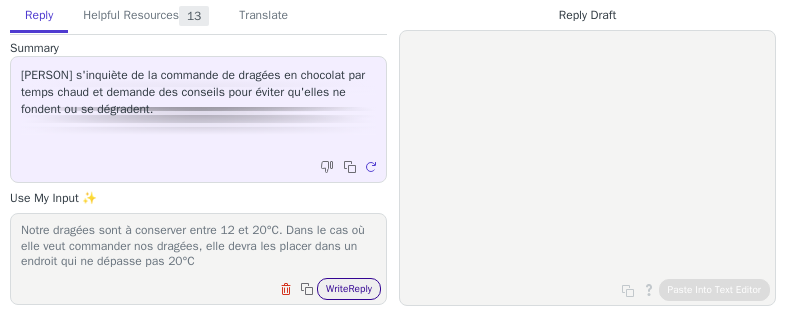 type on "Bonjour et merci de votre intérêt pour notre site.
Notre dragées sont à conserver entre 12 et 20°C. Dans le cas où elle veut commander nos dragées, elle devra les placer dans un endroit qui ne dépasse pas 20°C" 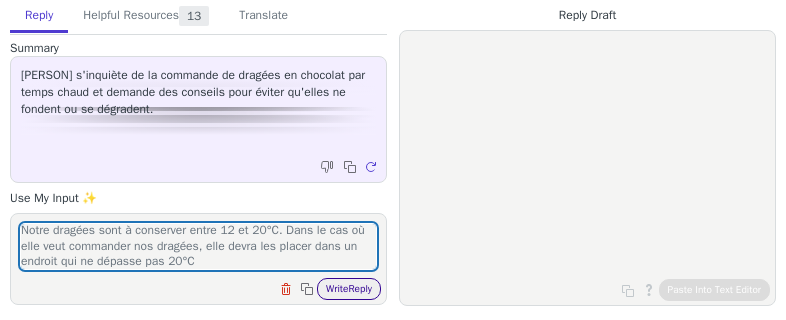 click on "Write  Reply" at bounding box center [349, 289] 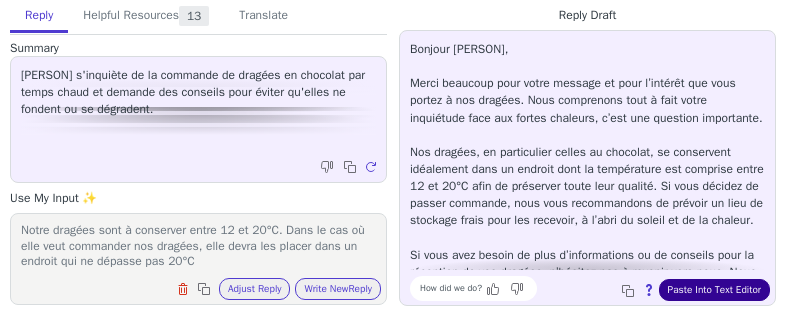 click on "Paste Into Text Editor" at bounding box center [714, 290] 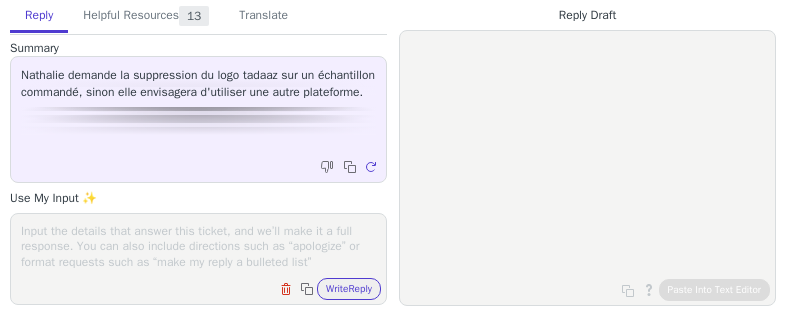 scroll, scrollTop: 0, scrollLeft: 0, axis: both 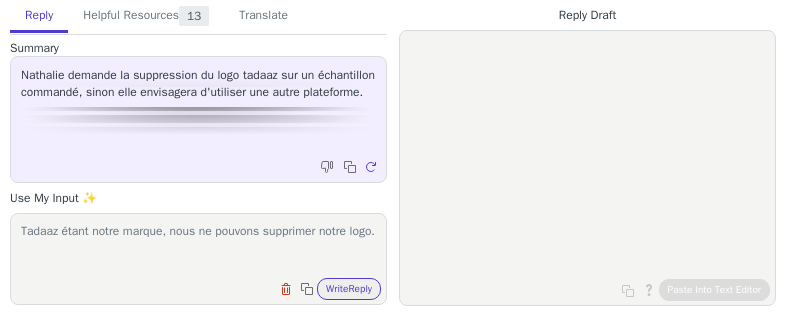 click on "Tadaaz étant notre marque, nous ne pouvons supprimer notre logo." at bounding box center [198, 246] 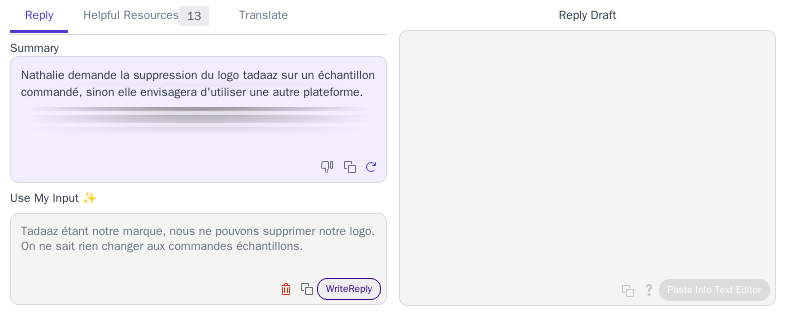 type on "Tadaaz étant notre marque, nous ne pouvons supprimer notre logo.
On ne sait rien changer aux commandes échantillons." 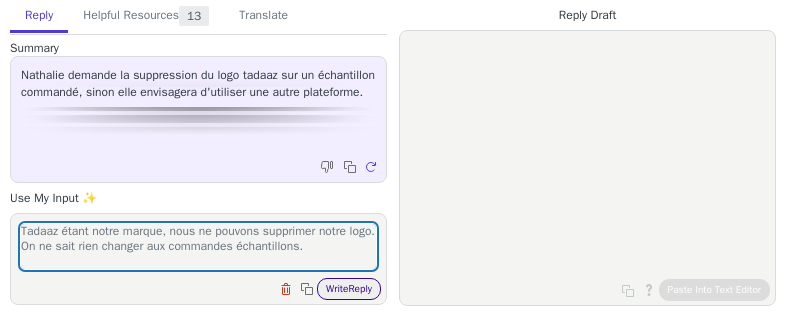 click on "Write  Reply" at bounding box center [349, 289] 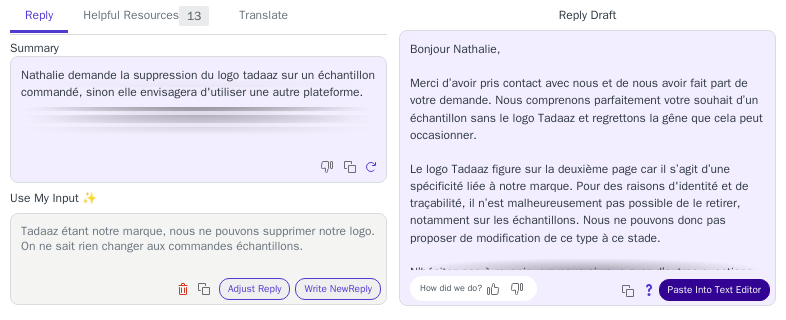 click on "Paste Into Text Editor" at bounding box center [714, 290] 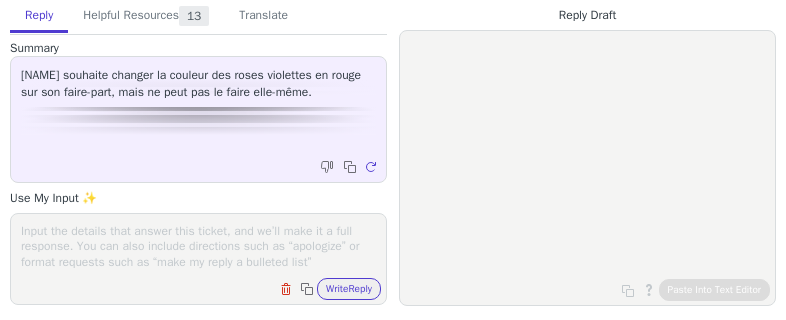 scroll, scrollTop: 0, scrollLeft: 0, axis: both 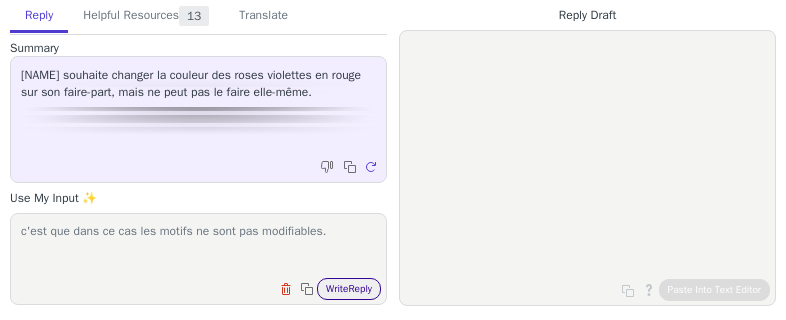 type on "c'est que dans ce cas les motifs ne sont pas modifiables." 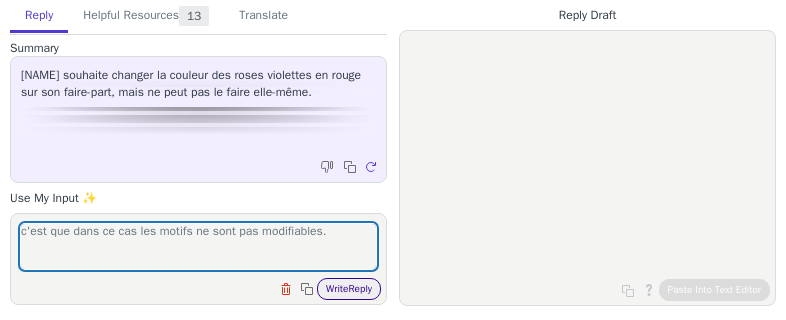 click on "Write  Reply" at bounding box center (349, 289) 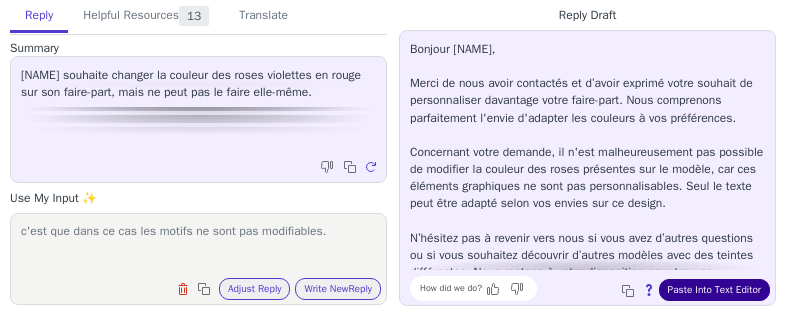 click on "Paste Into Text Editor" at bounding box center (714, 290) 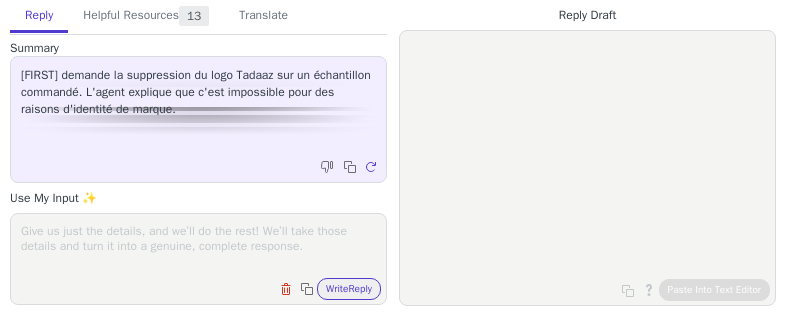 scroll, scrollTop: 0, scrollLeft: 0, axis: both 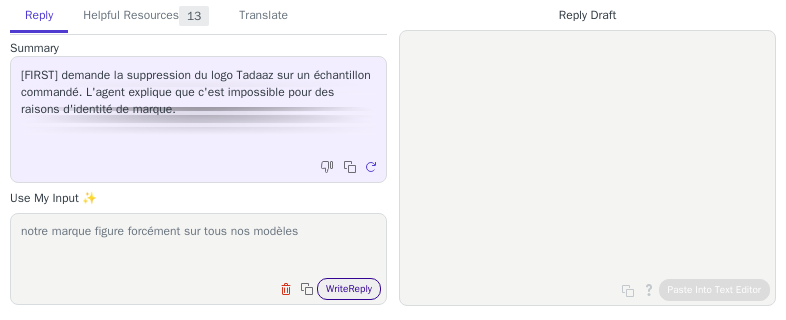 type on "notre marque figure forcément sur tous nos modèles" 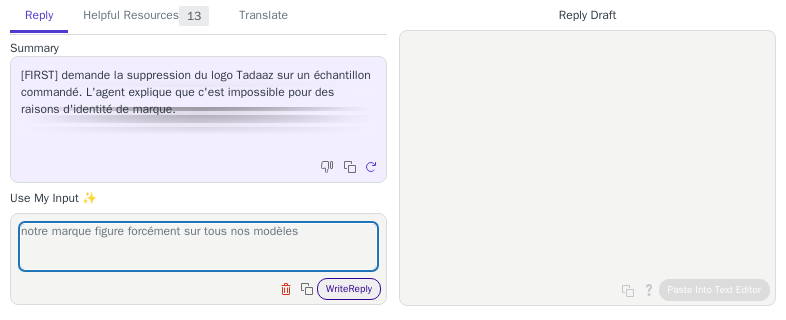 click on "Write  Reply" at bounding box center (349, 289) 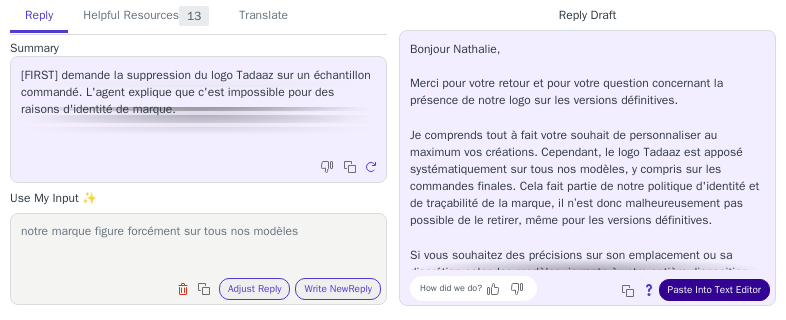 click on "Paste Into Text Editor" at bounding box center (714, 290) 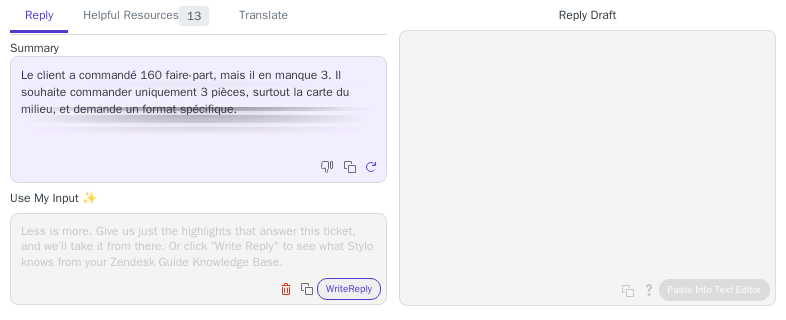 scroll, scrollTop: 0, scrollLeft: 0, axis: both 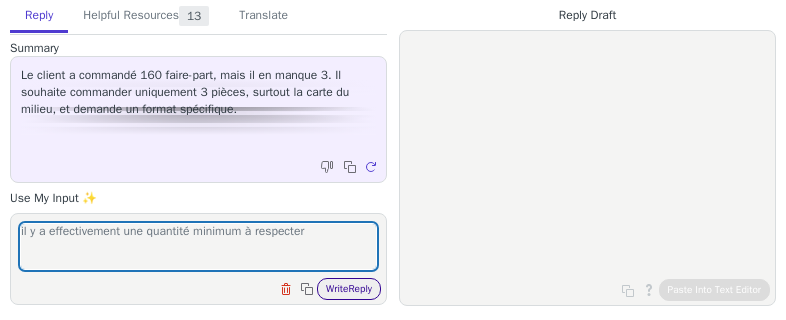 click on "Write  Reply" at bounding box center (349, 289) 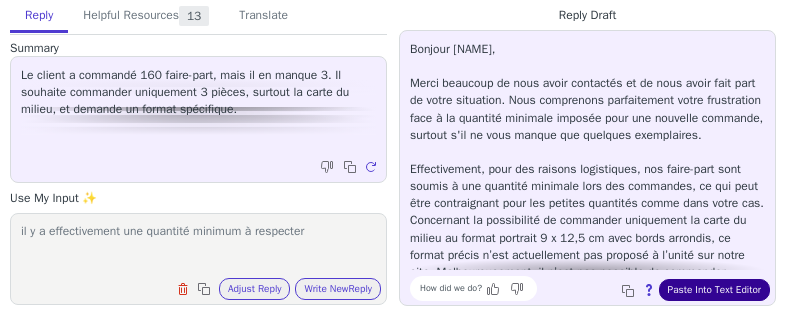click on "Paste Into Text Editor" at bounding box center (714, 290) 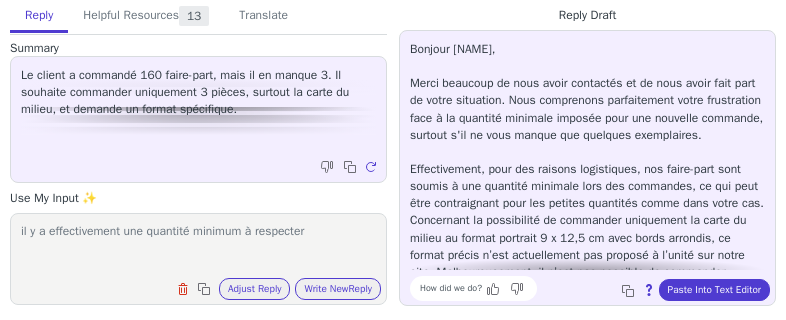 click on "il y a effectivement une quantité minimum à respecter" at bounding box center (198, 246) 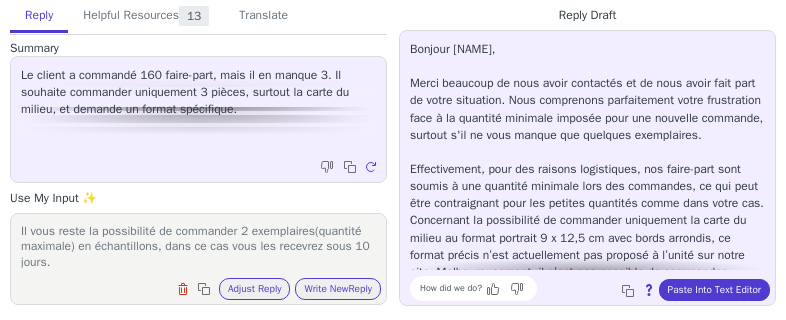 scroll, scrollTop: 16, scrollLeft: 0, axis: vertical 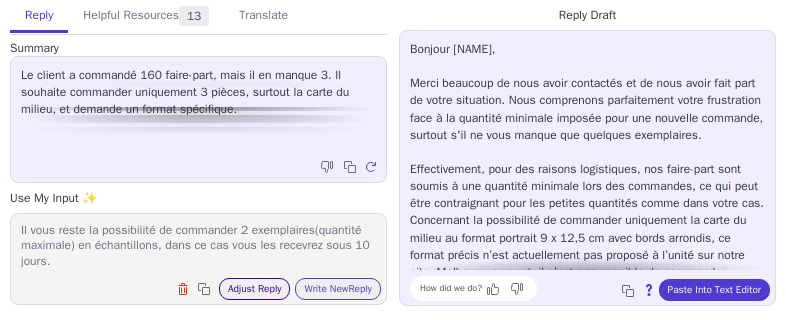 type on "Il vous reste la possibilité de commander 2 exemplaires(quantité maximale) en échantillons, dans ce cas vous les recevrez sous 10 jours." 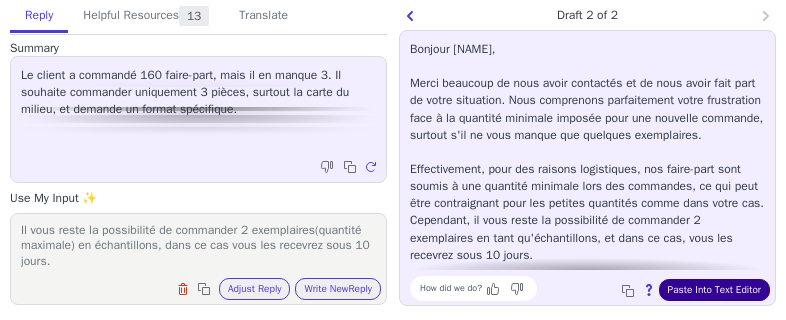 click on "Paste Into Text Editor" at bounding box center [714, 290] 